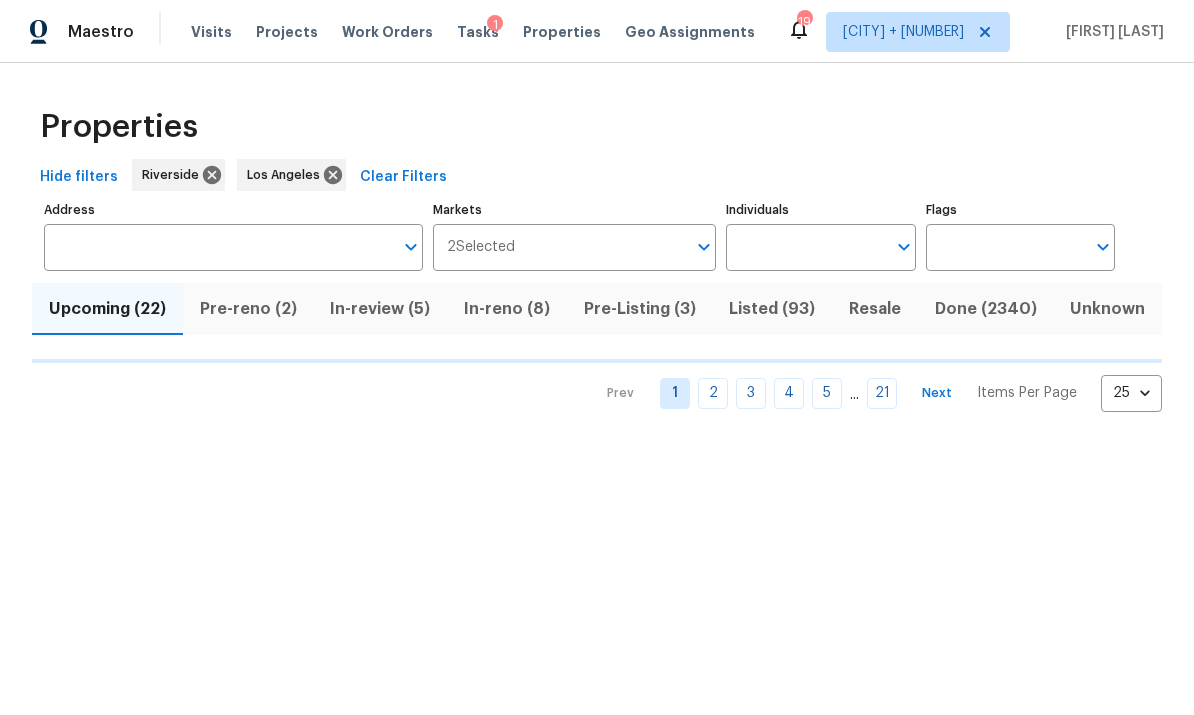 scroll, scrollTop: 0, scrollLeft: 0, axis: both 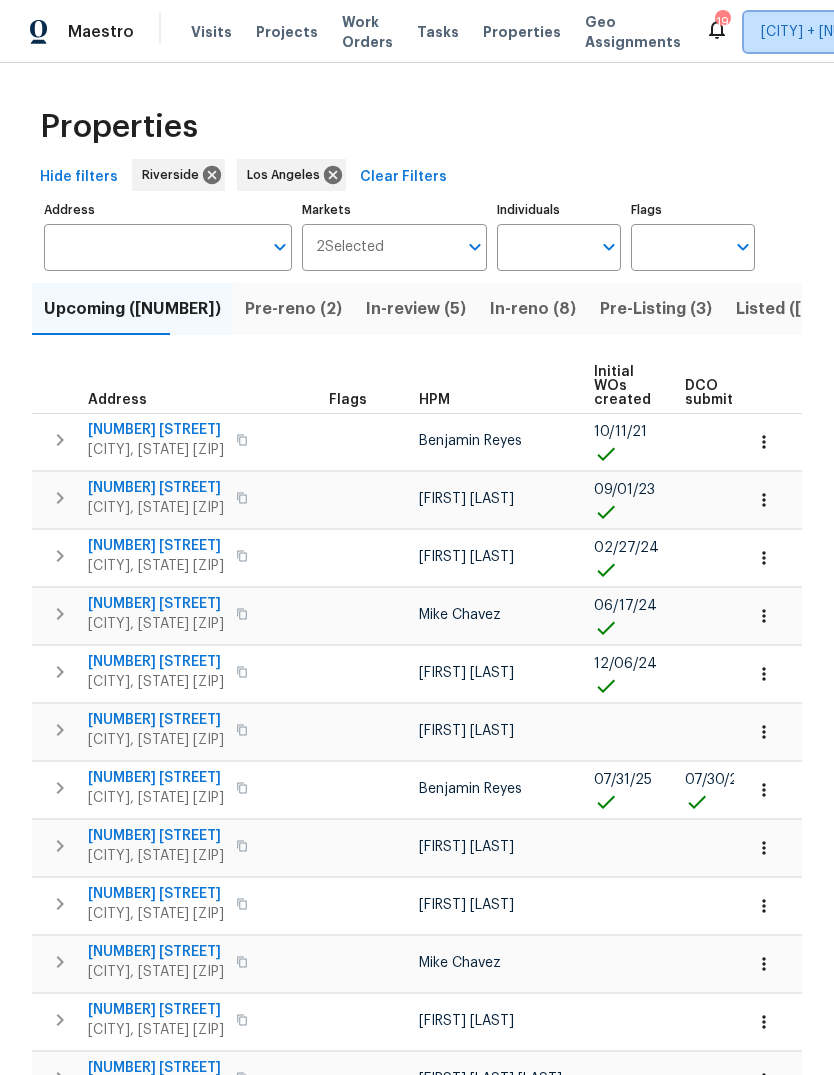click on "Riverside + 1" at bounding box center (836, 32) 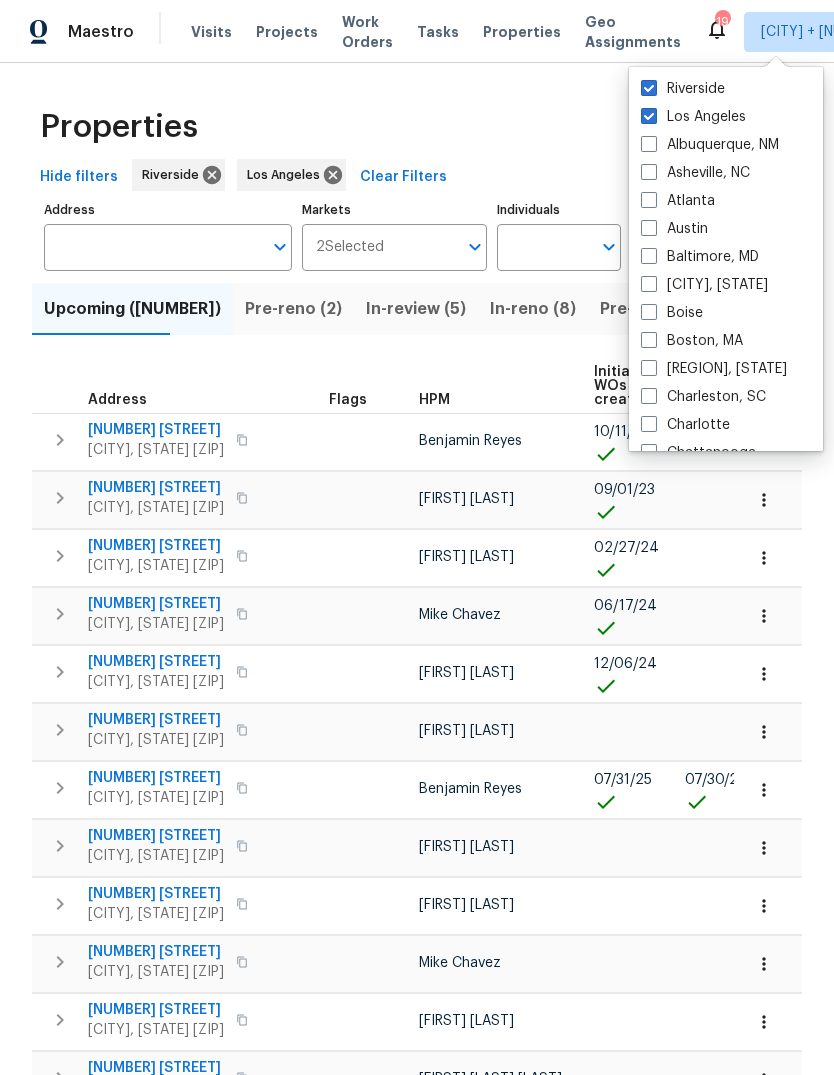 click on "Los Angeles" at bounding box center (693, 117) 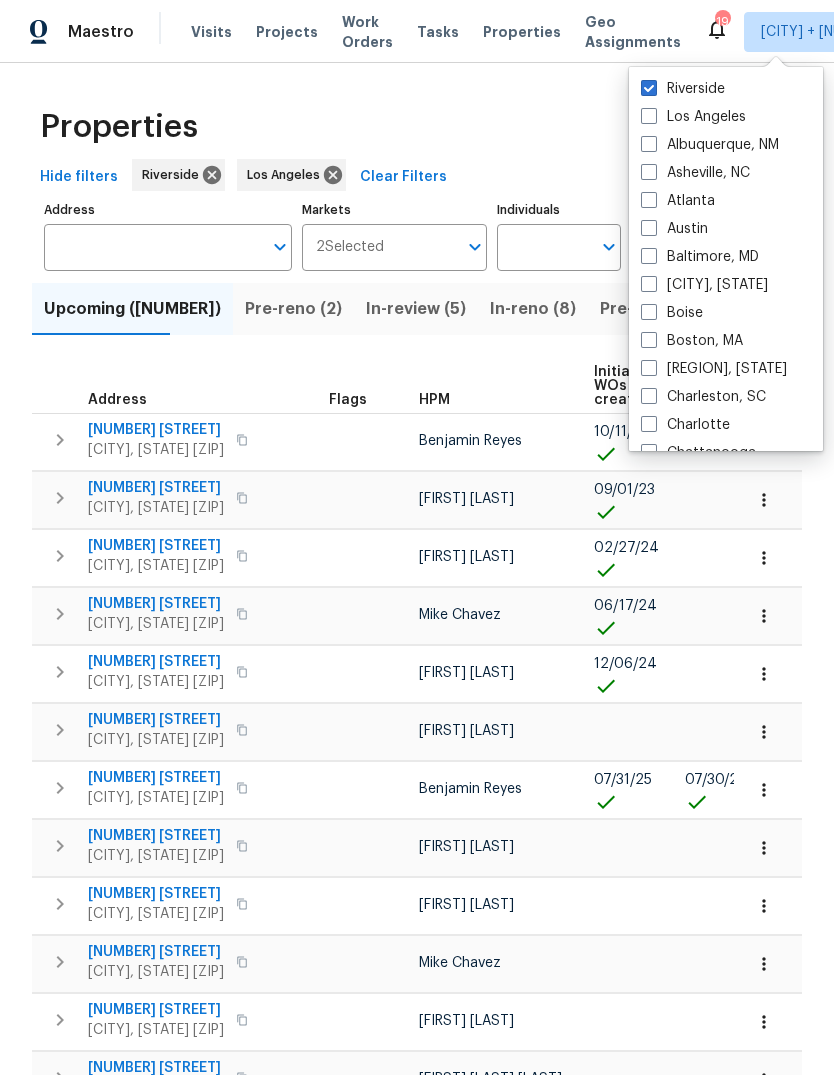 checkbox on "false" 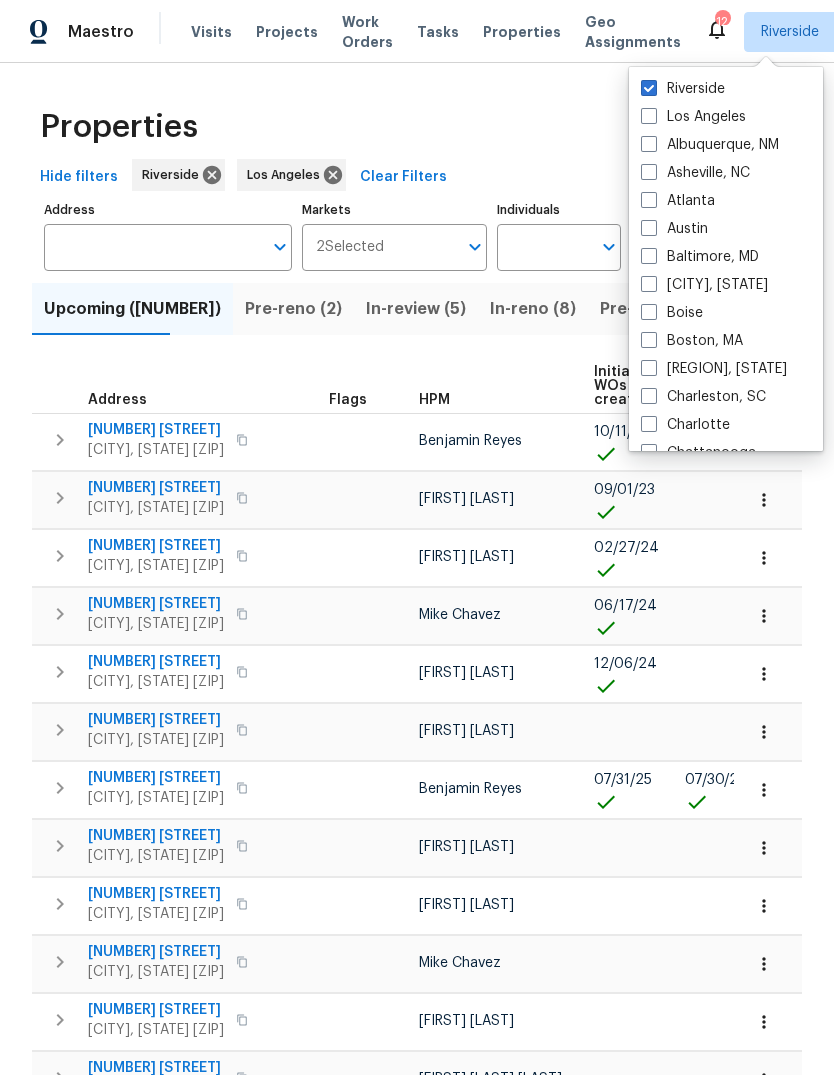 click on "Properties" at bounding box center [417, 127] 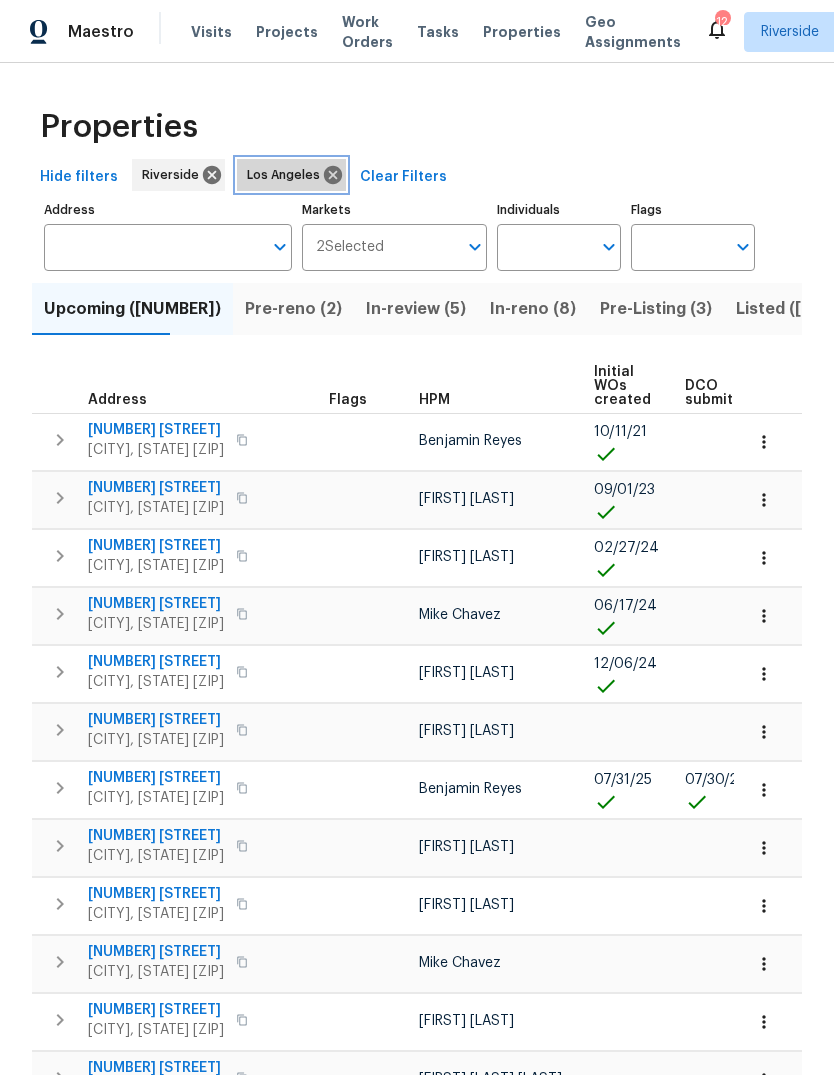click 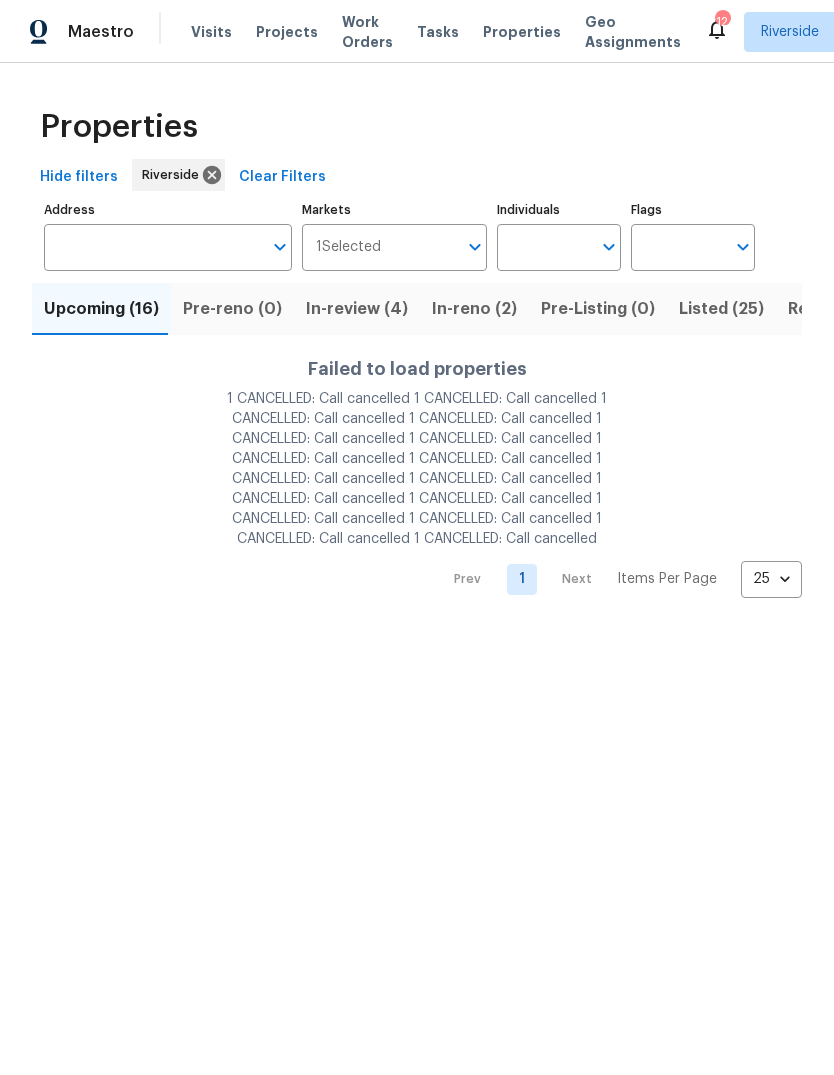 click on "In-reno (2)" at bounding box center [474, 309] 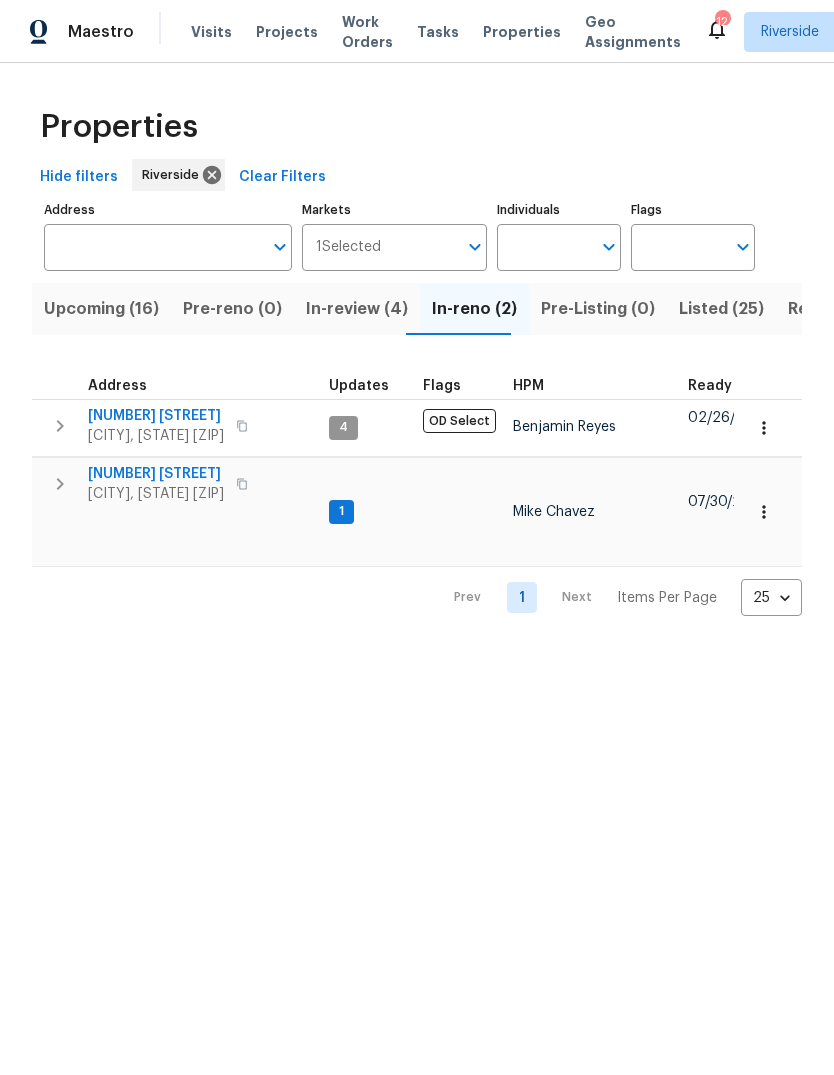 click on "Listed (25)" at bounding box center (721, 309) 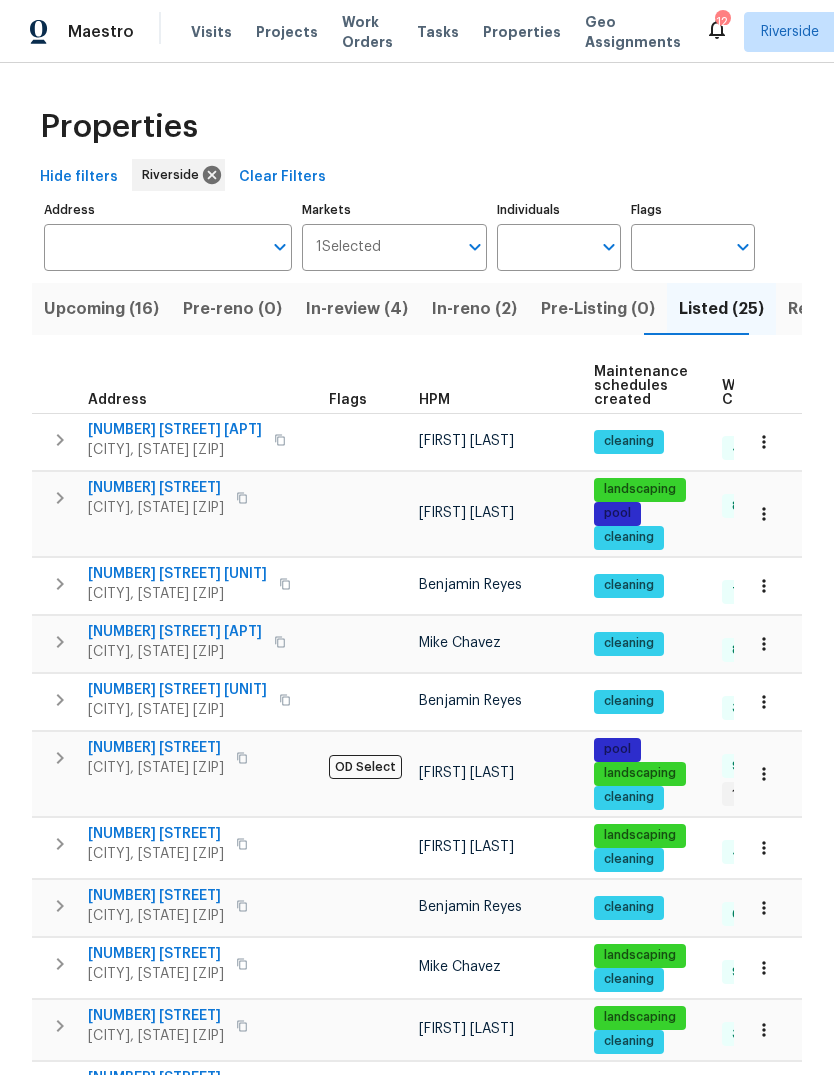 click on "36088 Madora Dr" at bounding box center [156, 488] 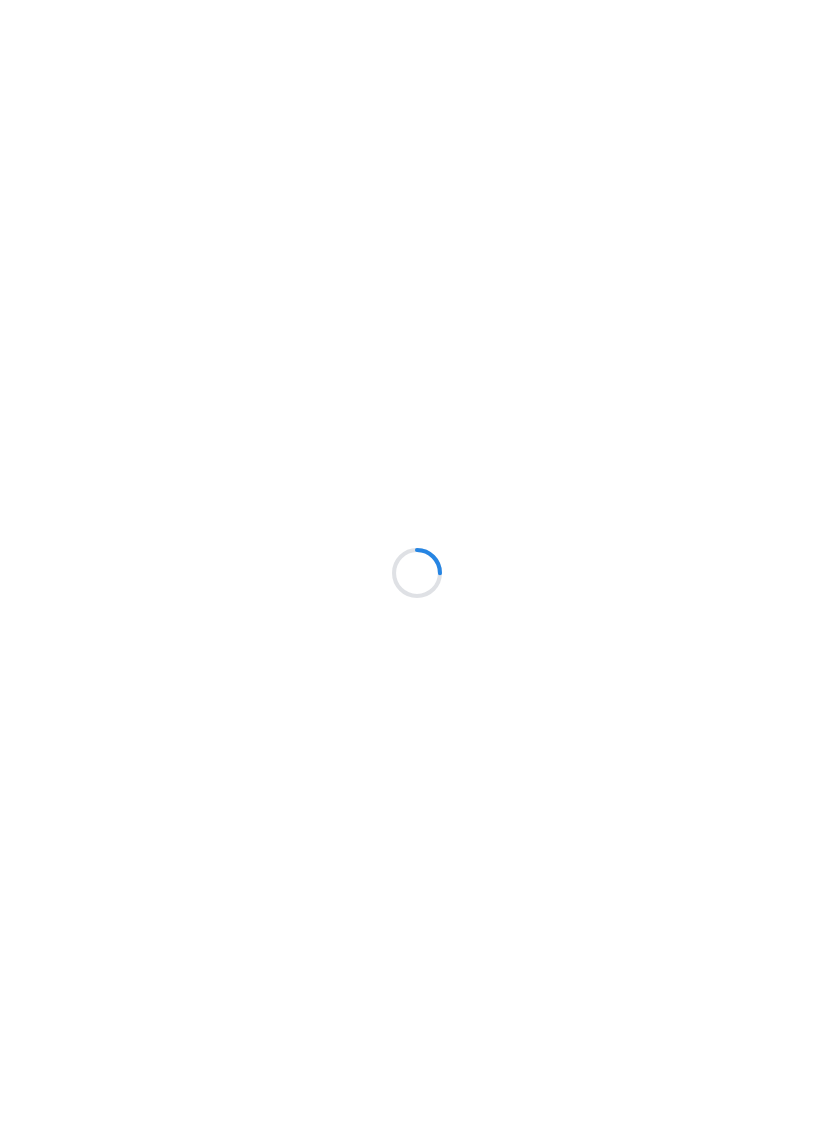 scroll, scrollTop: 0, scrollLeft: 0, axis: both 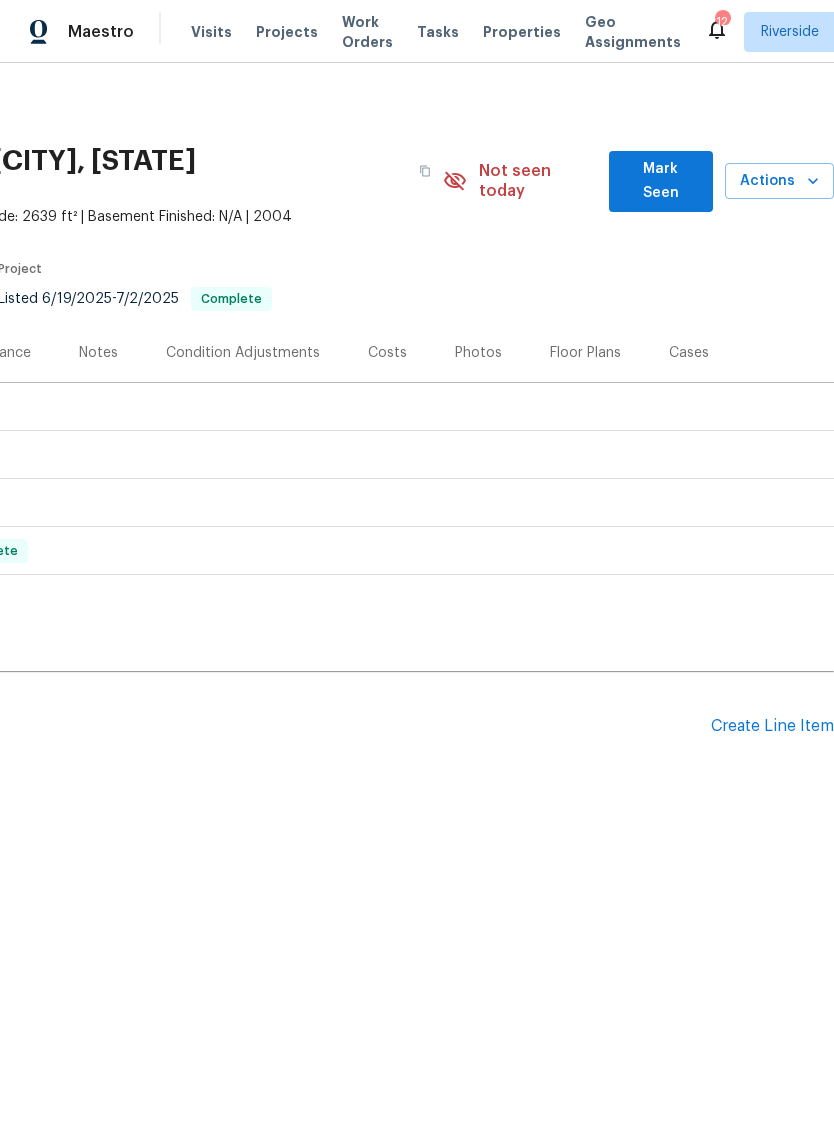 click on "Actions" at bounding box center [779, 181] 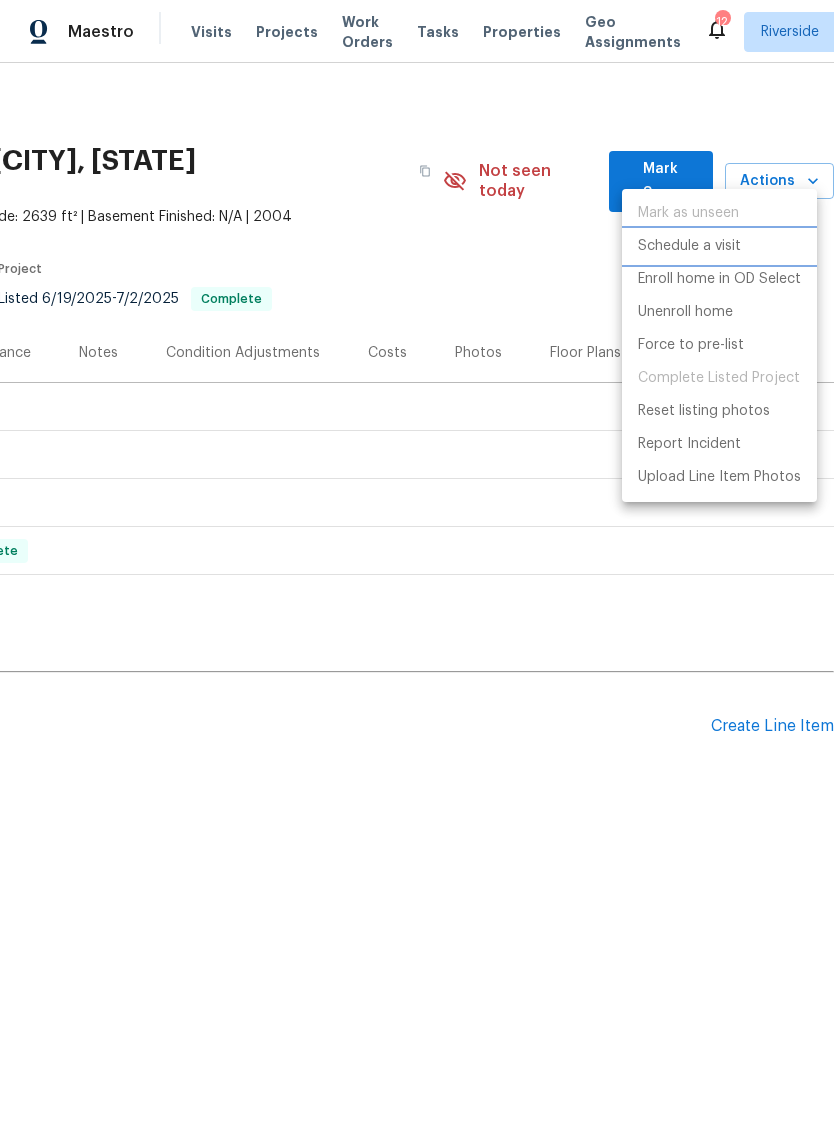 click on "Schedule a visit" at bounding box center [689, 246] 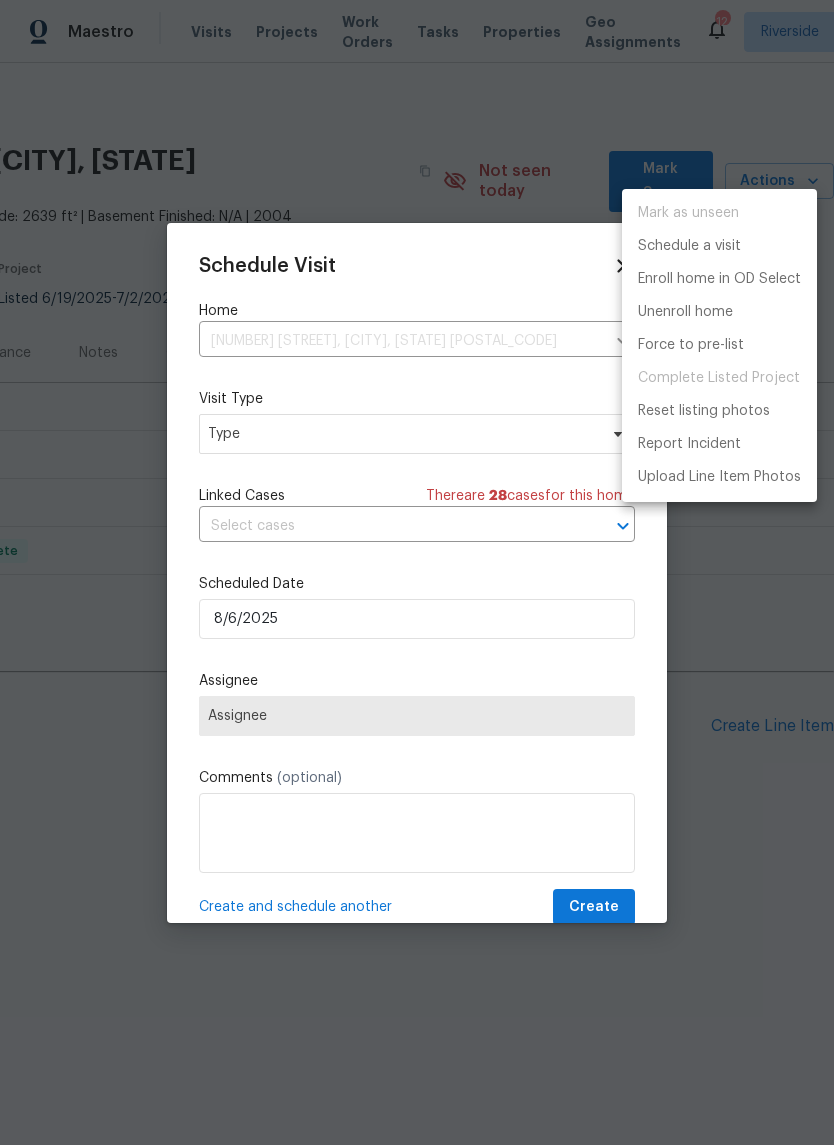 click at bounding box center [417, 572] 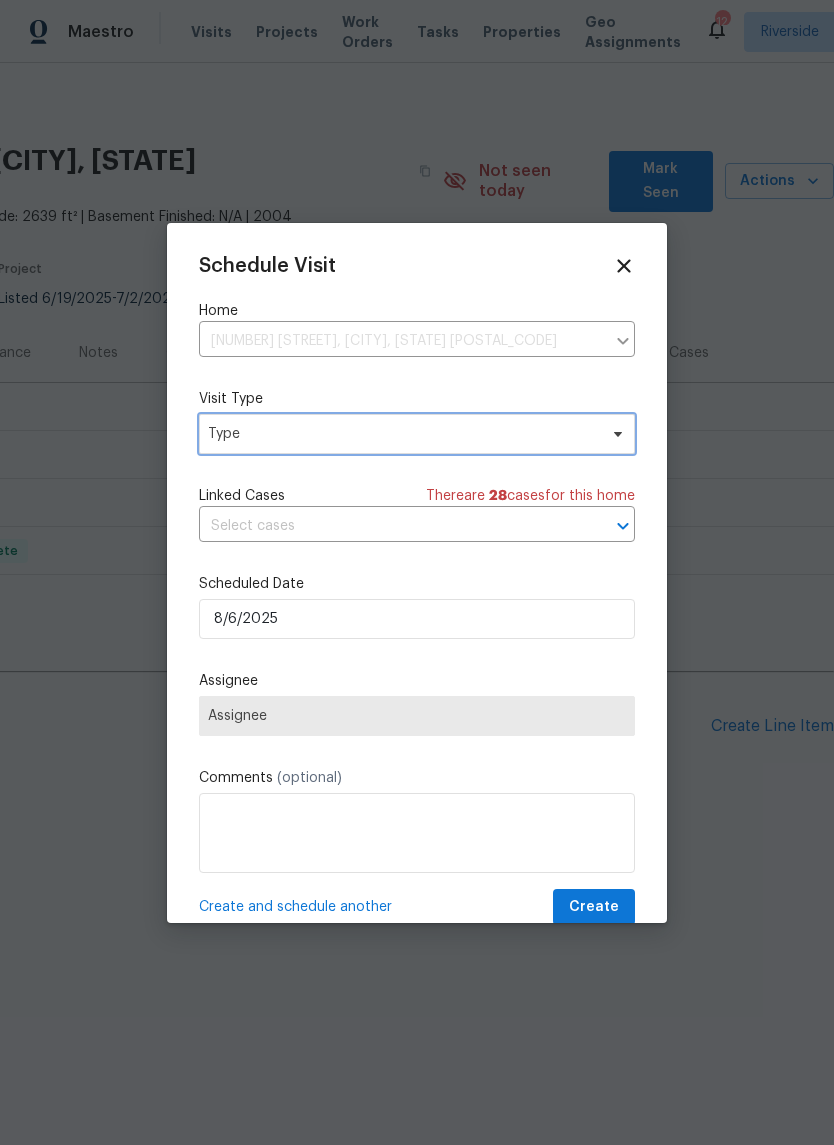 click on "Type" at bounding box center [402, 434] 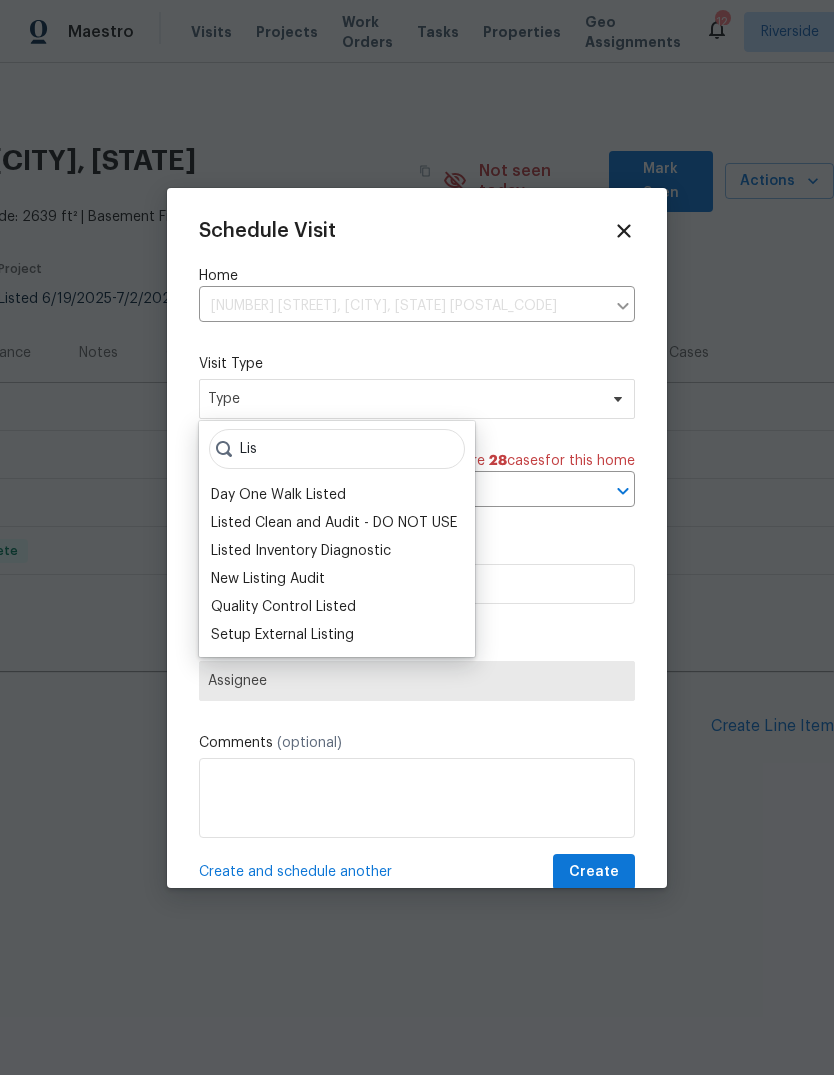 type on "Lis" 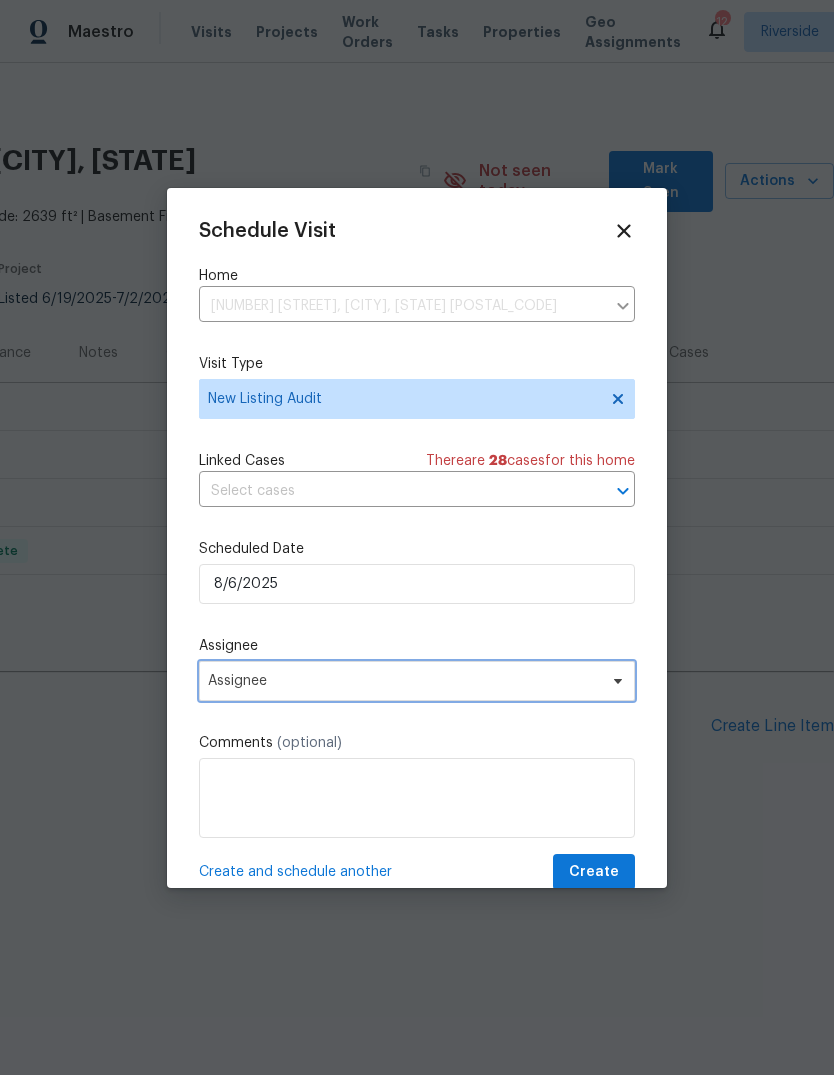 click on "Assignee" at bounding box center [404, 681] 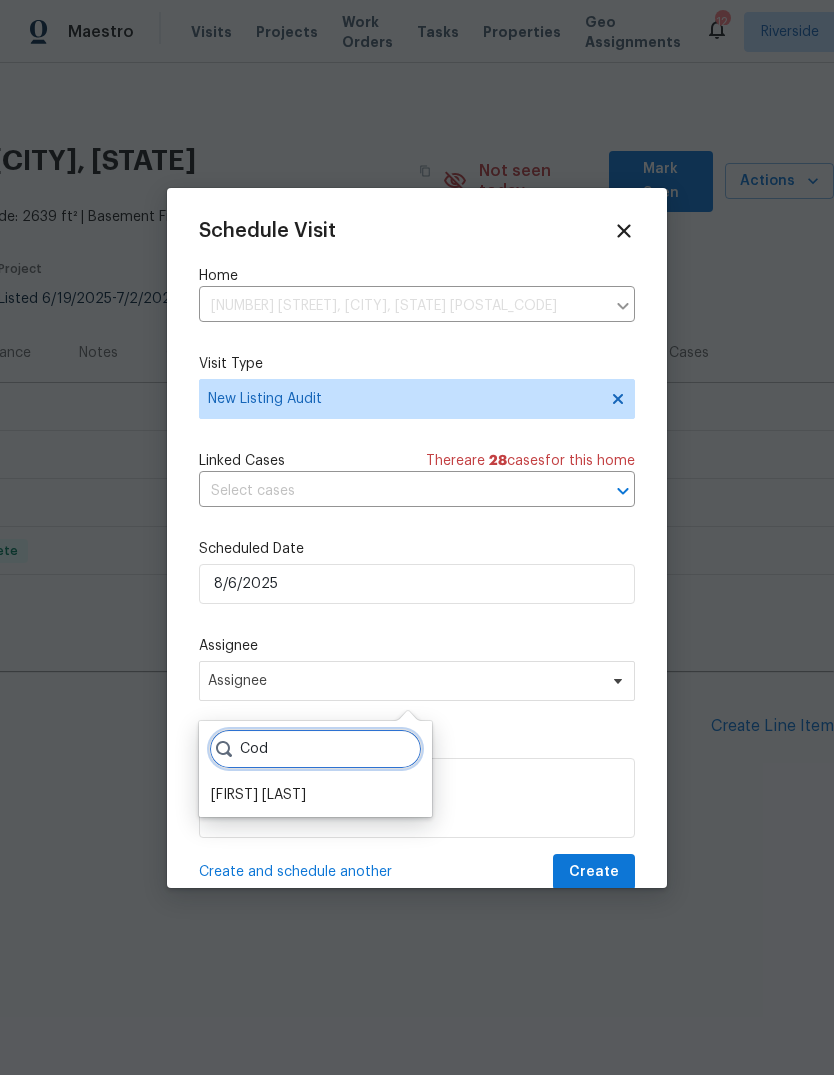 type on "Cod" 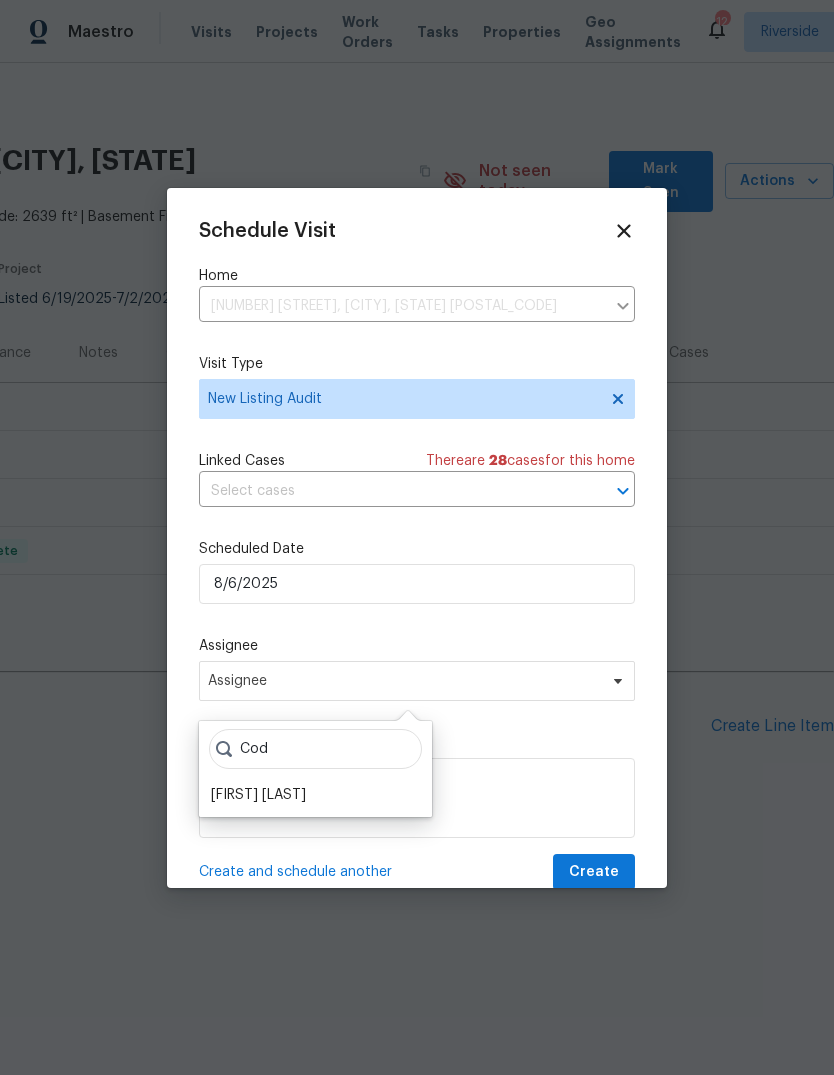 click on "[FIRST] [LAST]" at bounding box center [258, 795] 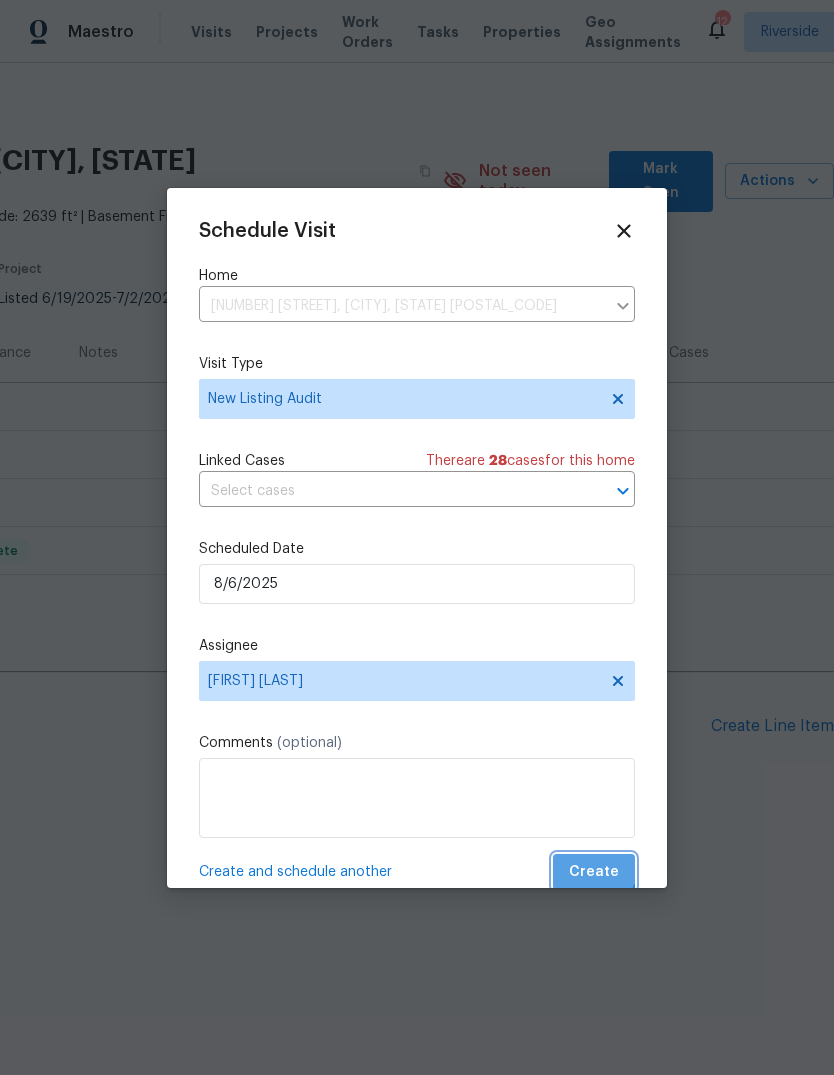 click on "Create" at bounding box center (594, 872) 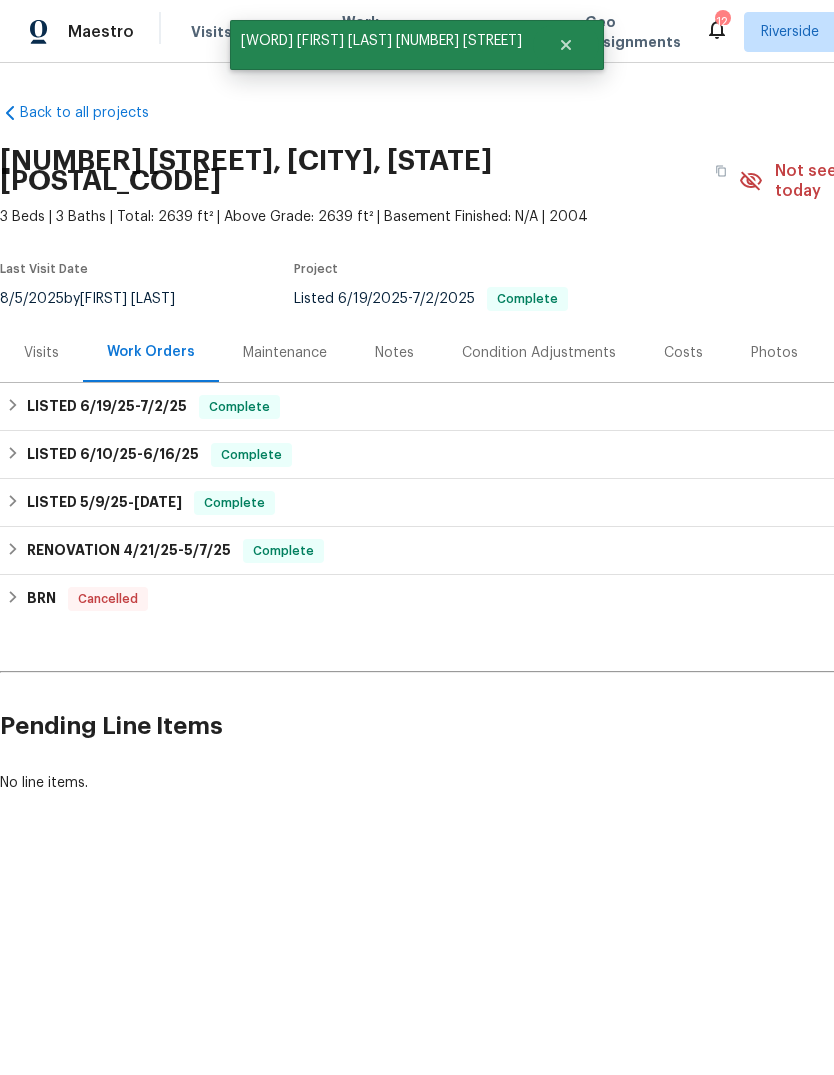 scroll, scrollTop: 0, scrollLeft: 0, axis: both 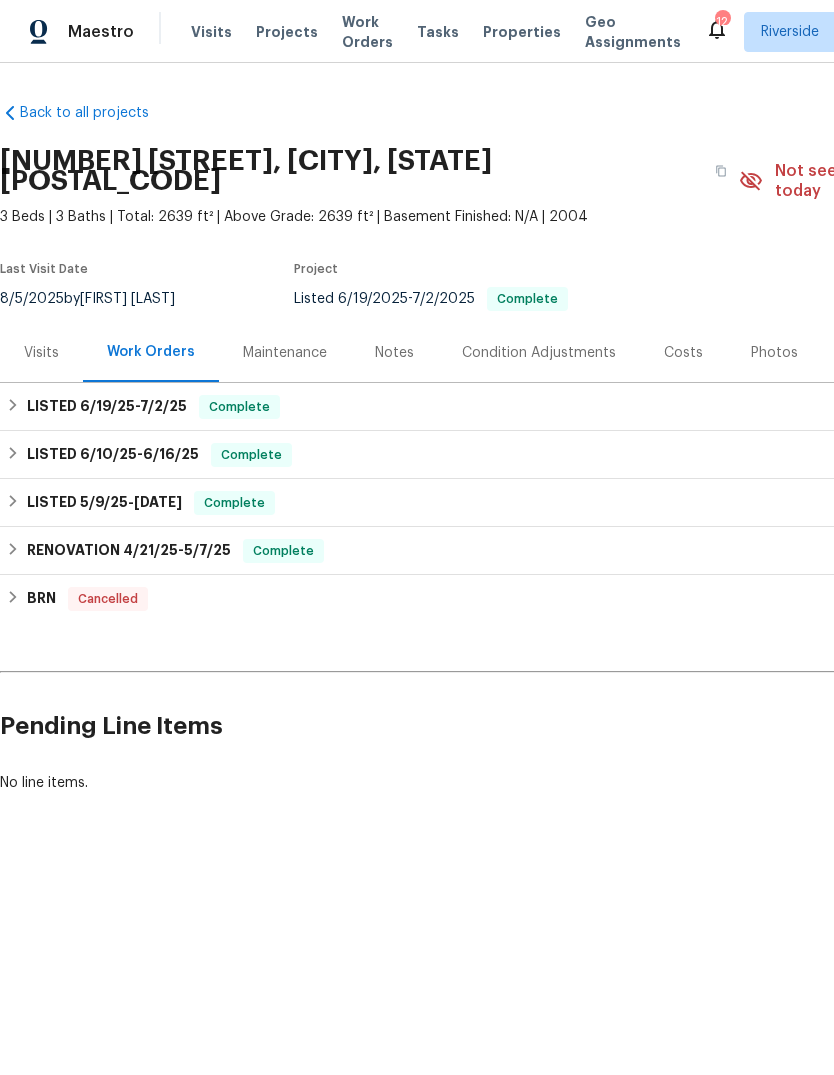 click on "Properties" at bounding box center (522, 32) 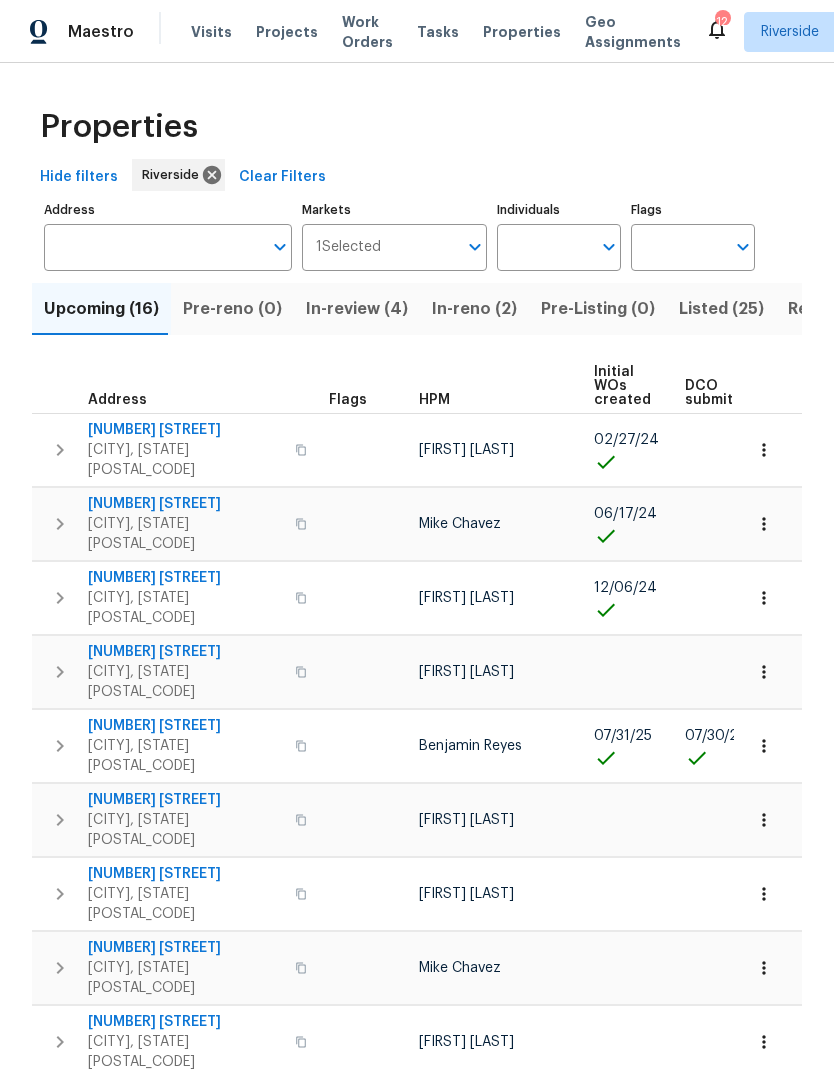 click on "Listed (25)" at bounding box center (721, 309) 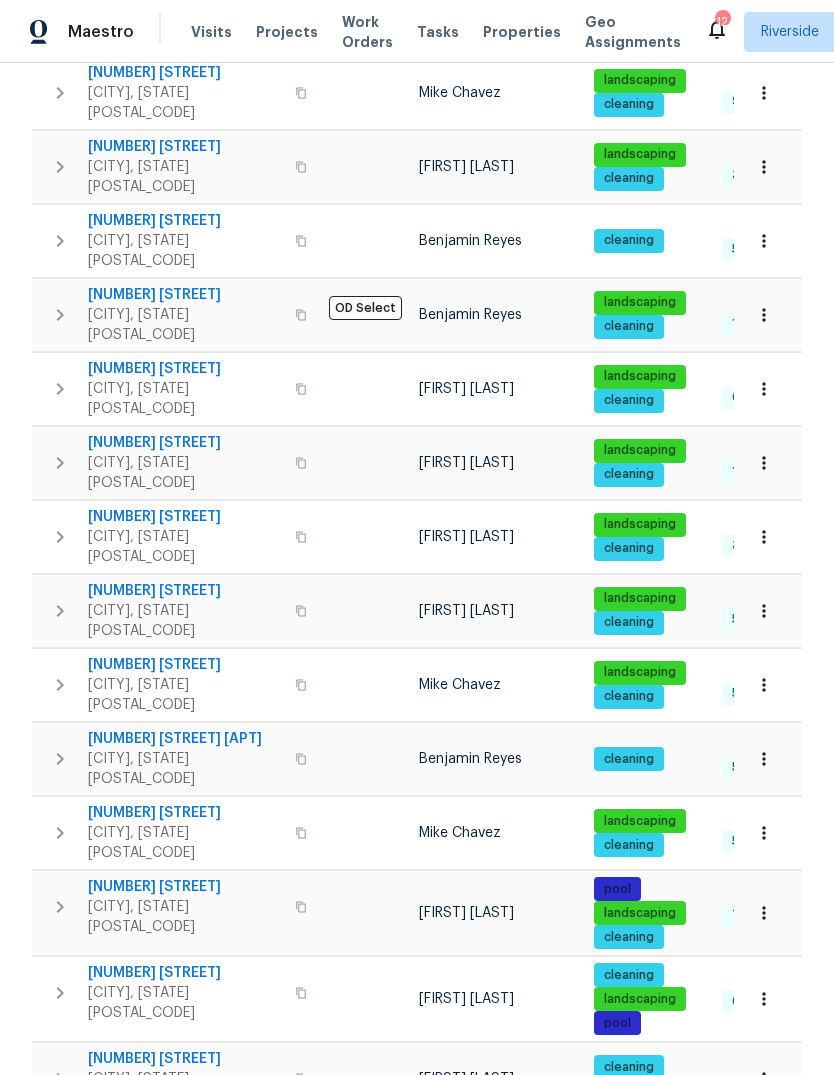 scroll, scrollTop: 979, scrollLeft: 0, axis: vertical 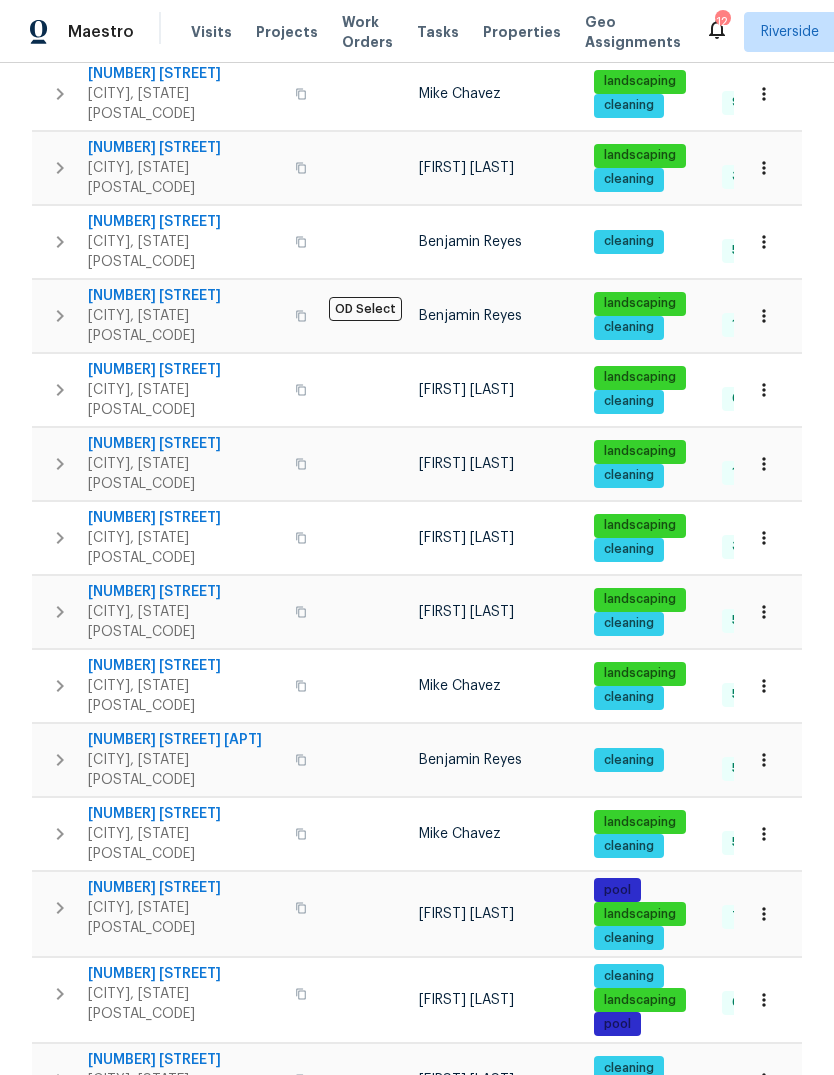 click on "36034 Redgrave Way" at bounding box center (185, 974) 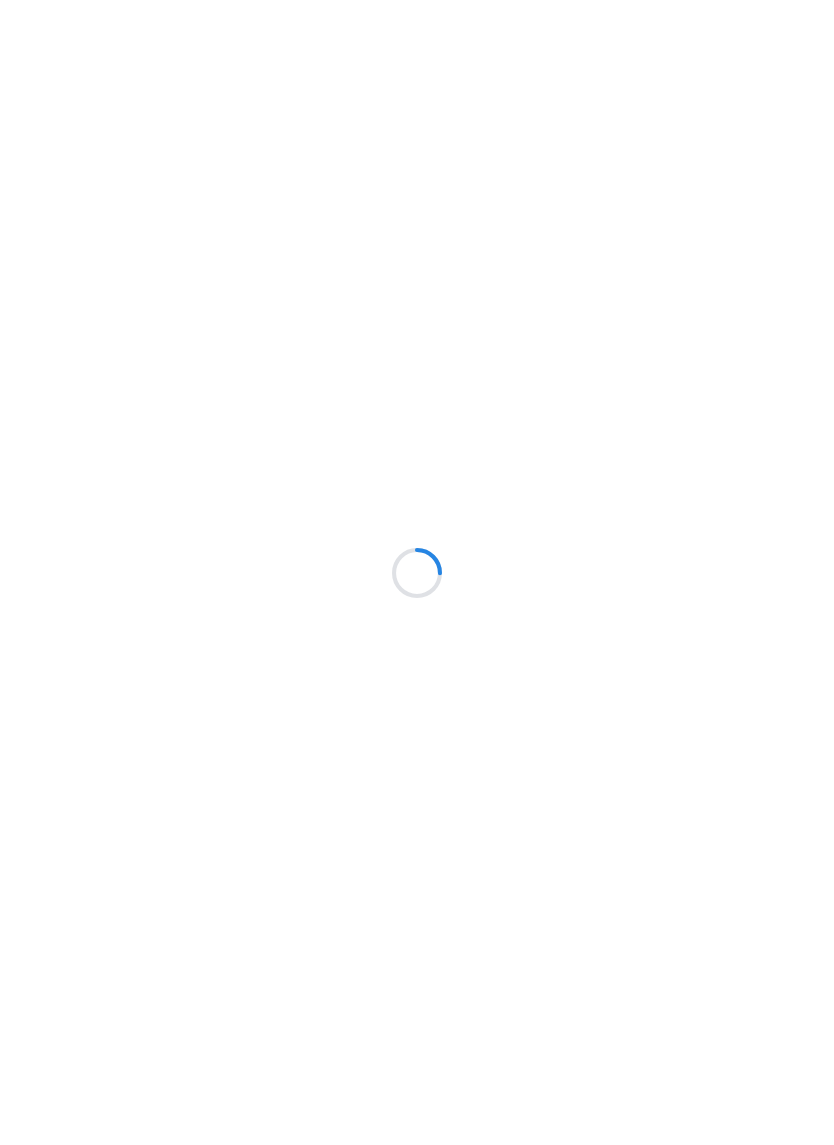 scroll, scrollTop: 0, scrollLeft: 0, axis: both 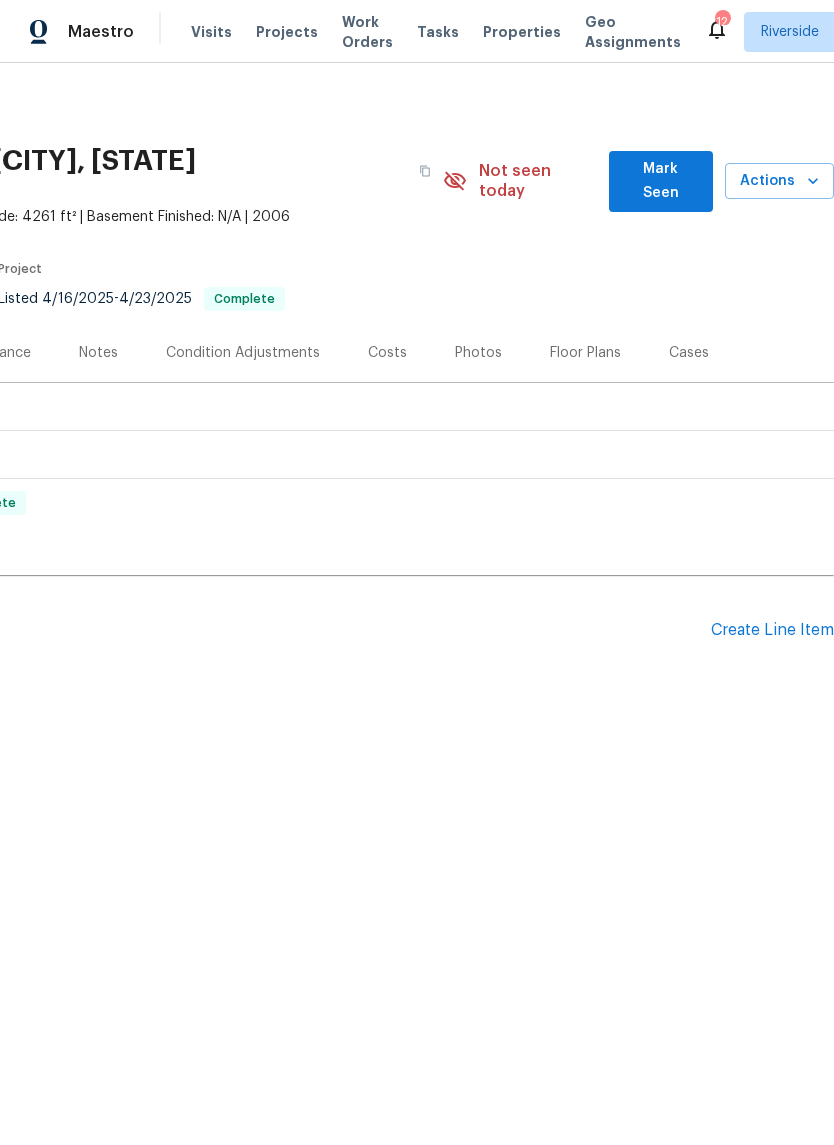 click on "Actions" at bounding box center [779, 181] 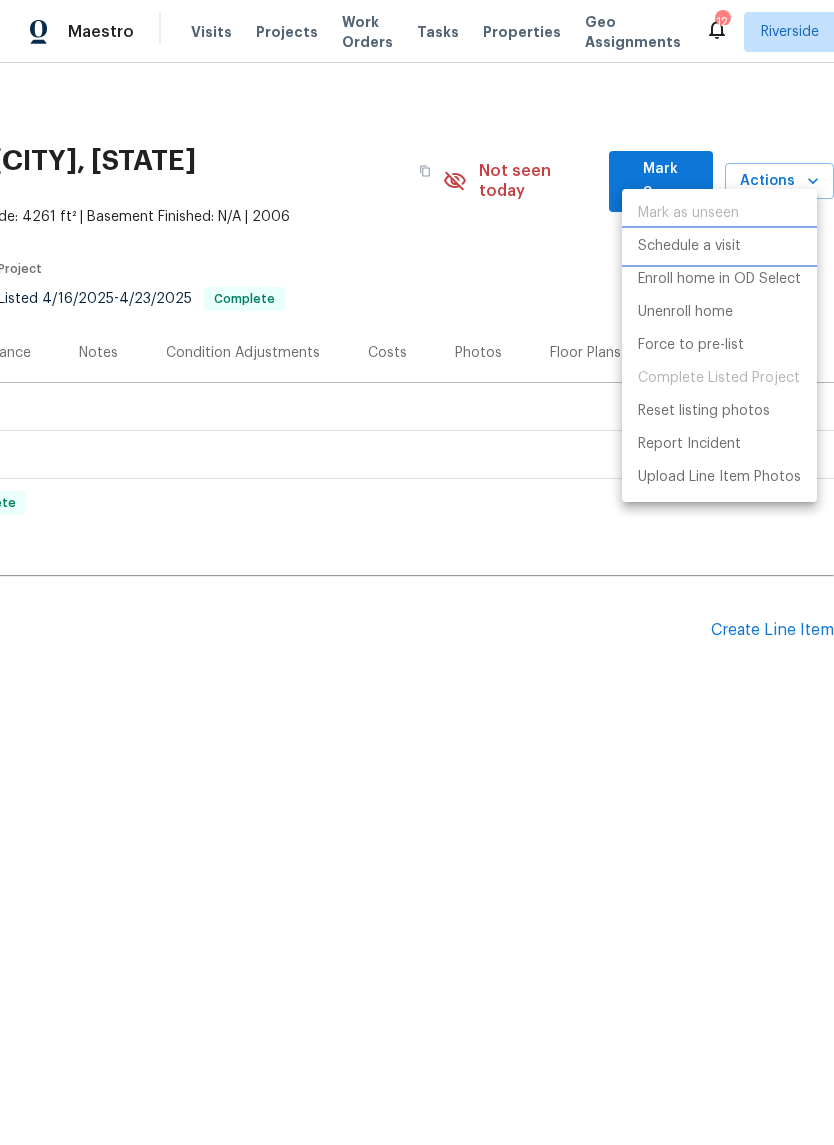 click on "Schedule a visit" at bounding box center (689, 246) 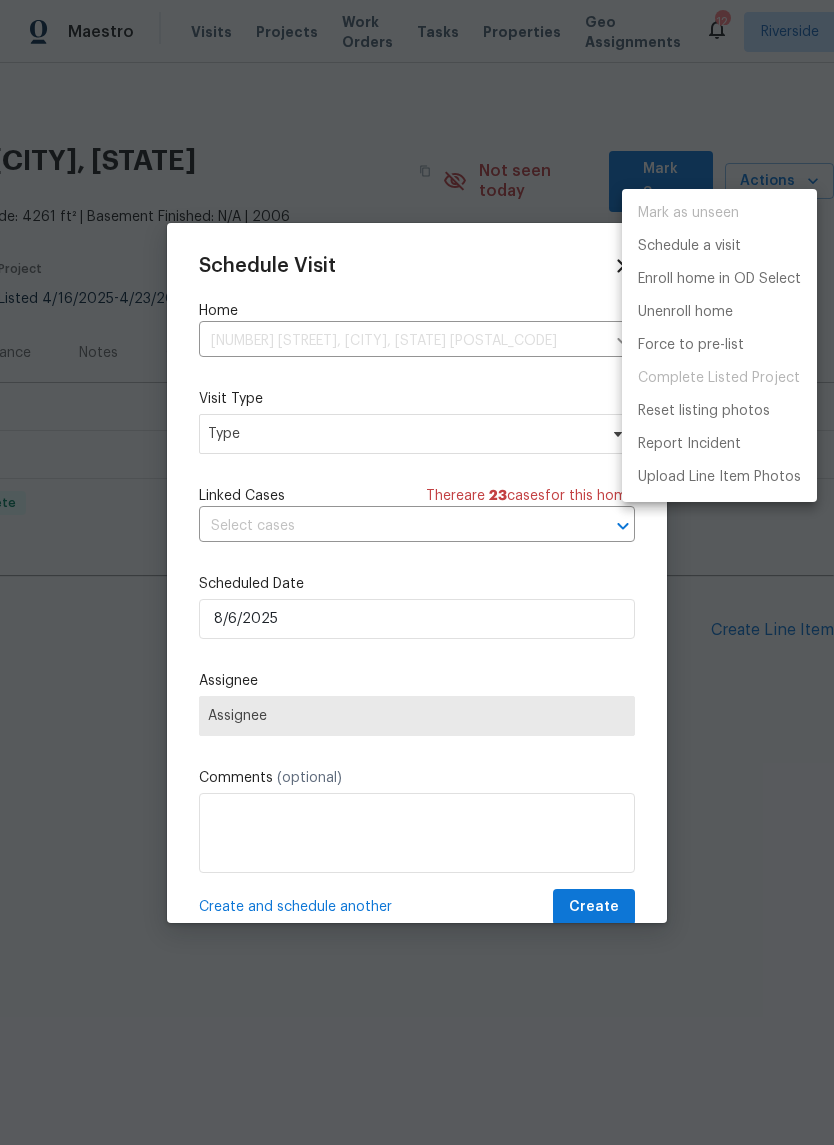 click at bounding box center [417, 572] 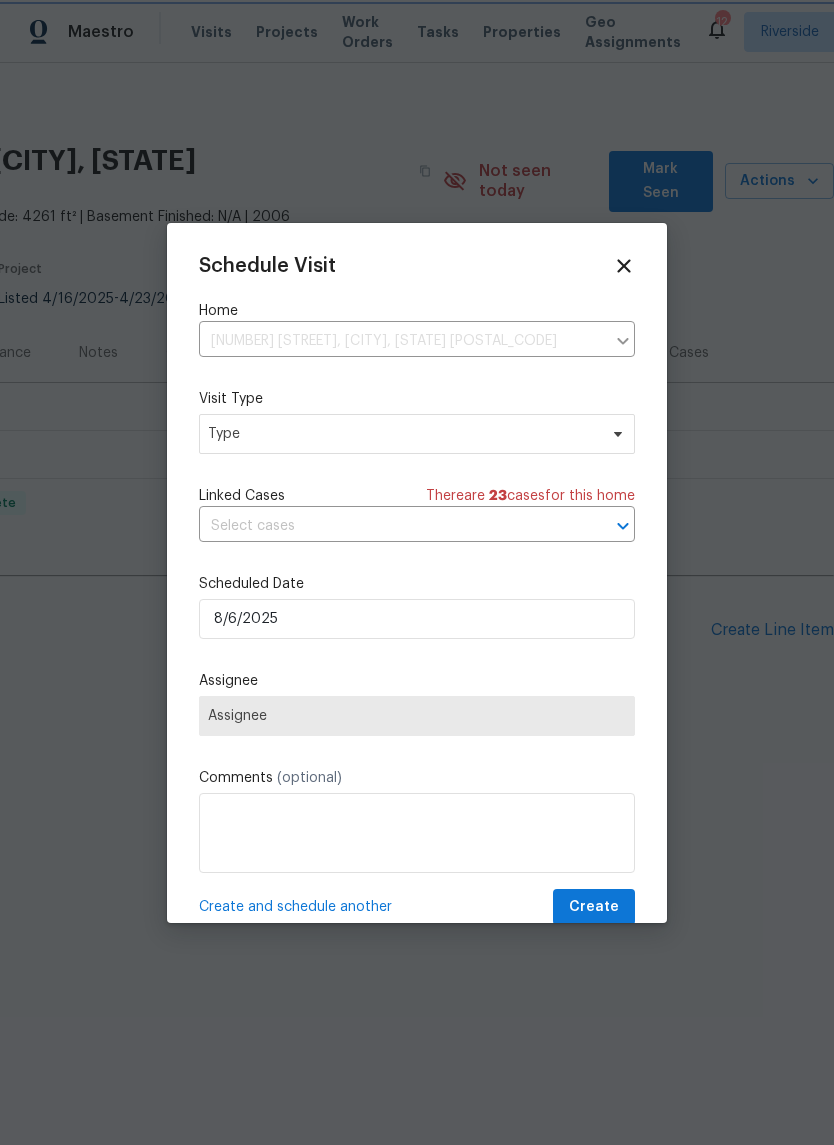 click on "Type" at bounding box center (402, 434) 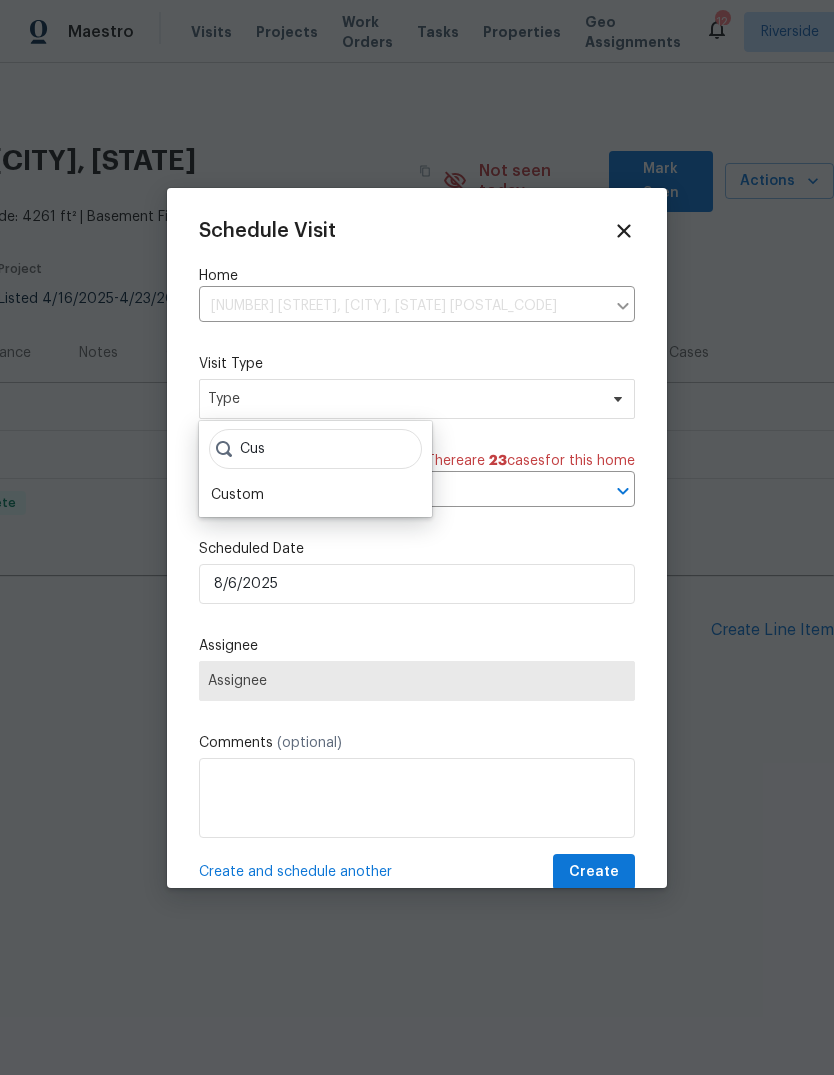 type on "Cus" 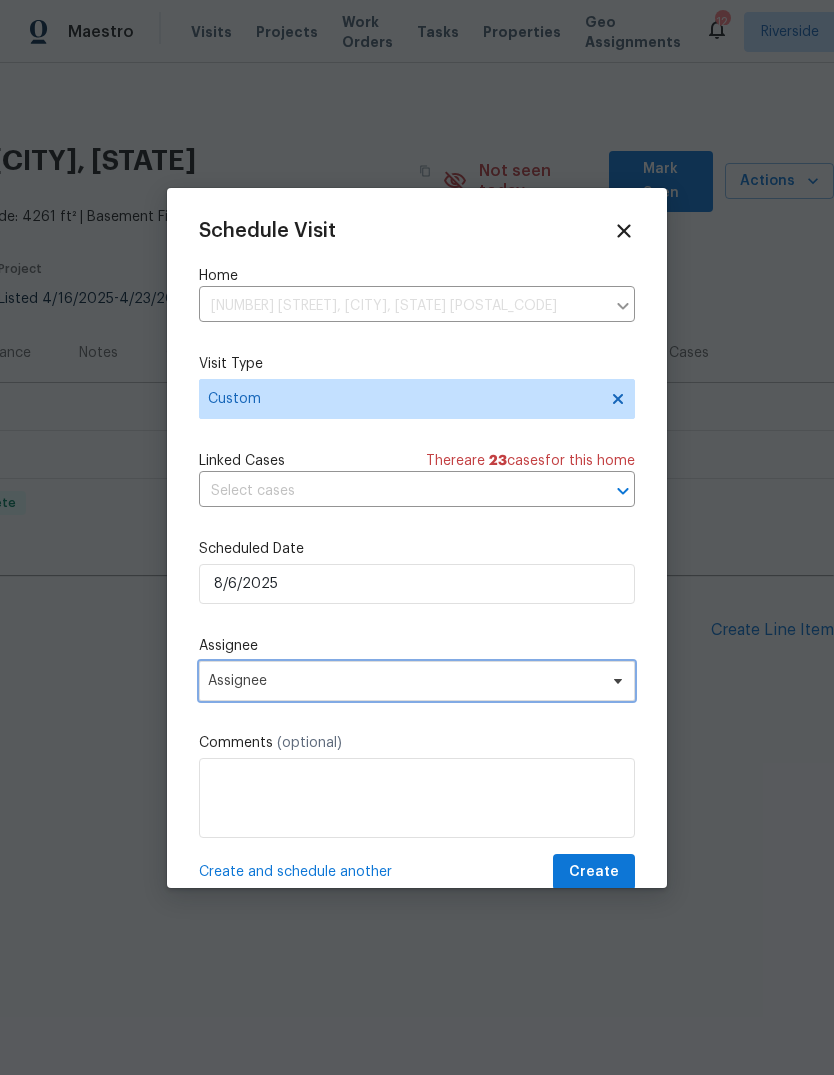 click on "Assignee" at bounding box center [404, 681] 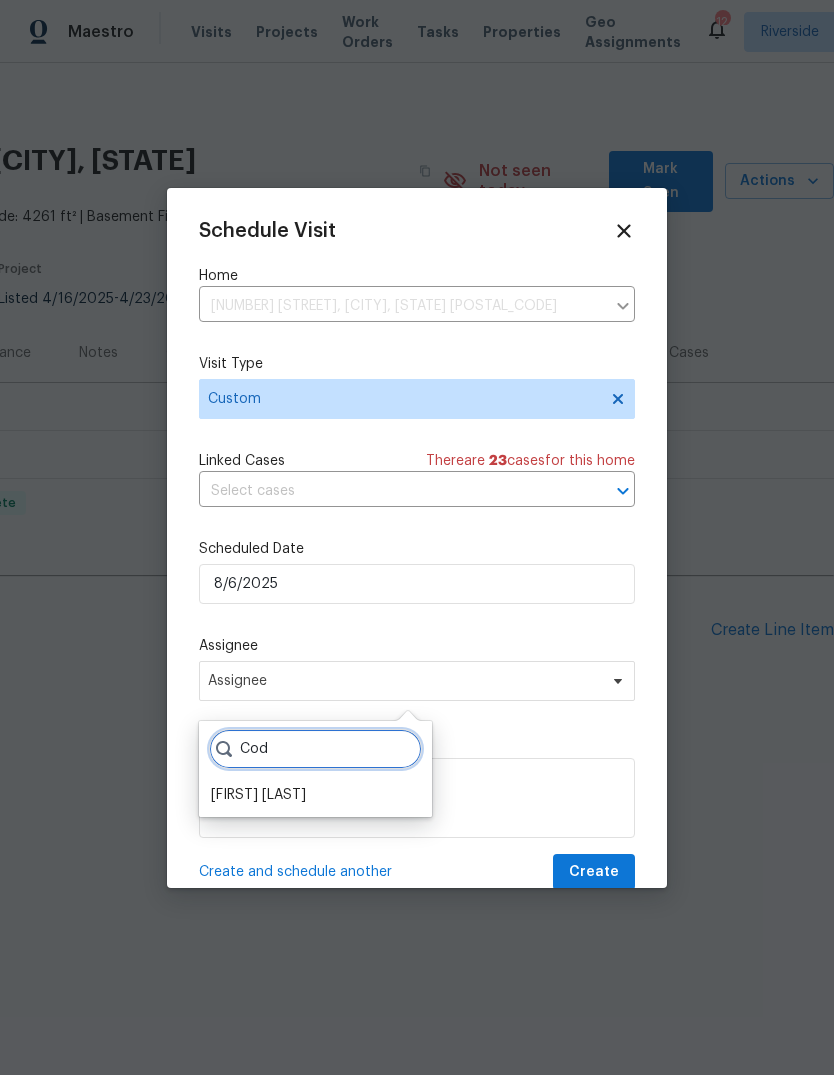type on "Cod" 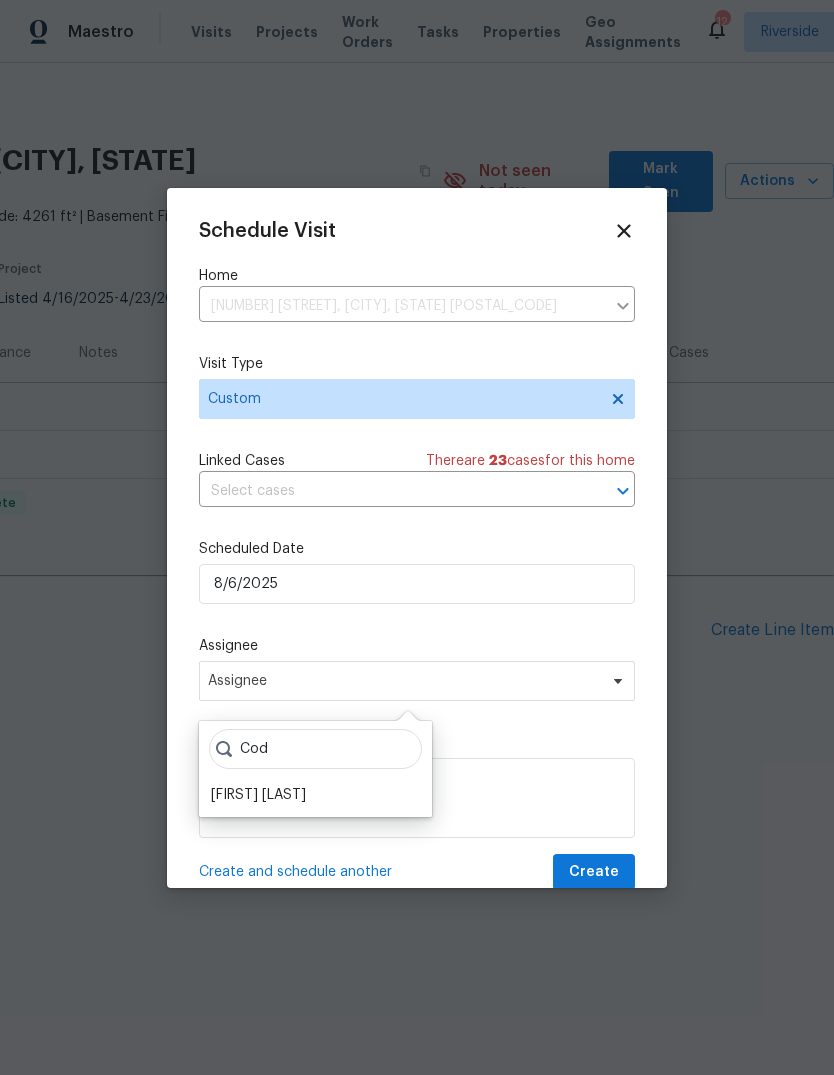 click on "[FIRST] [LAST]" at bounding box center (258, 795) 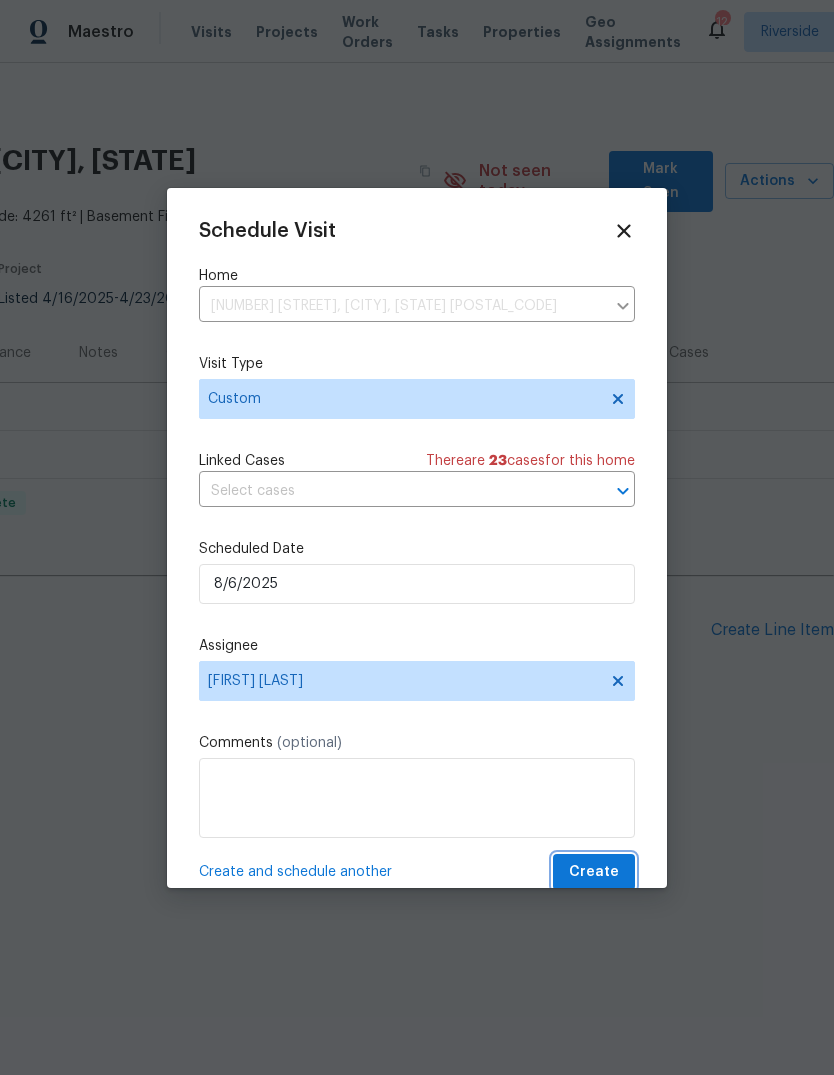 click on "Create" at bounding box center (594, 872) 